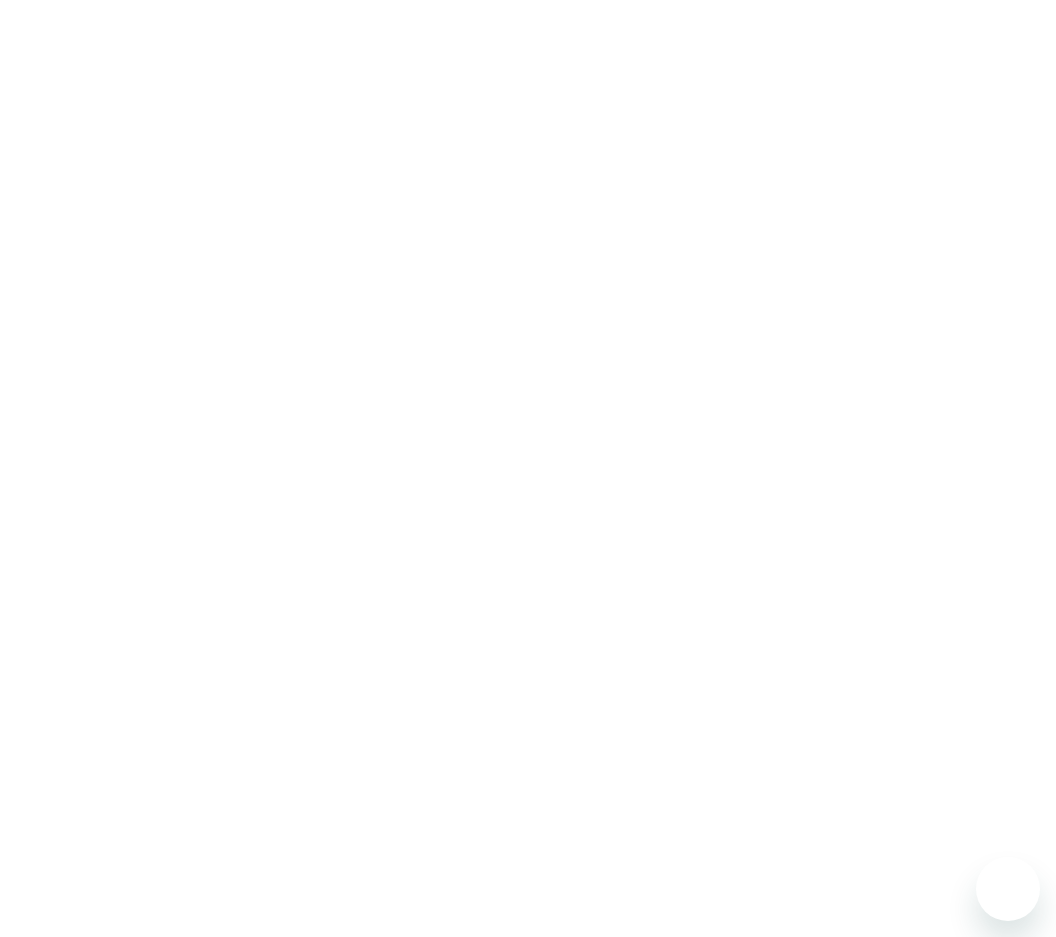 scroll, scrollTop: 0, scrollLeft: 0, axis: both 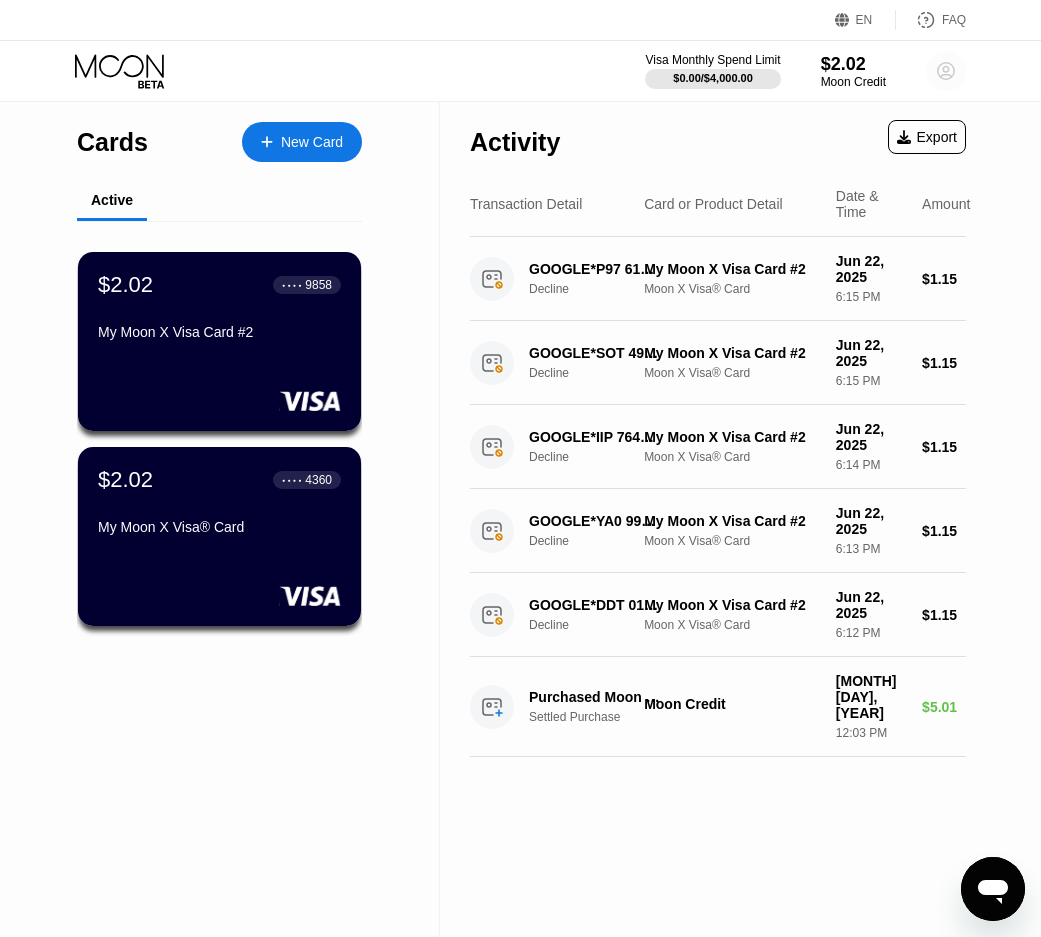 click 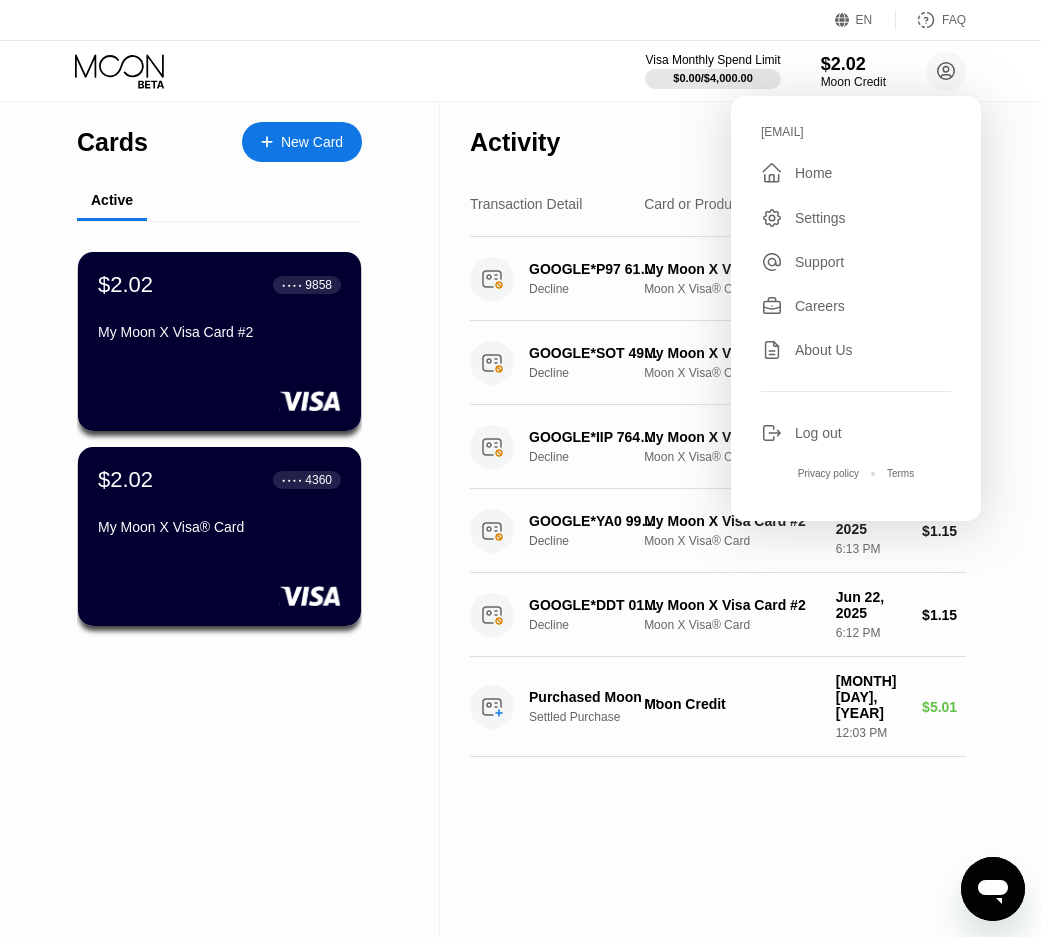 click on "Visa Monthly Spend Limit $0.00 / $4,000.00 $2.02 Moon Credit harshpremium01+1@gmail.com  Home Settings Support Careers About Us Log out Privacy policy Terms" at bounding box center (520, 71) 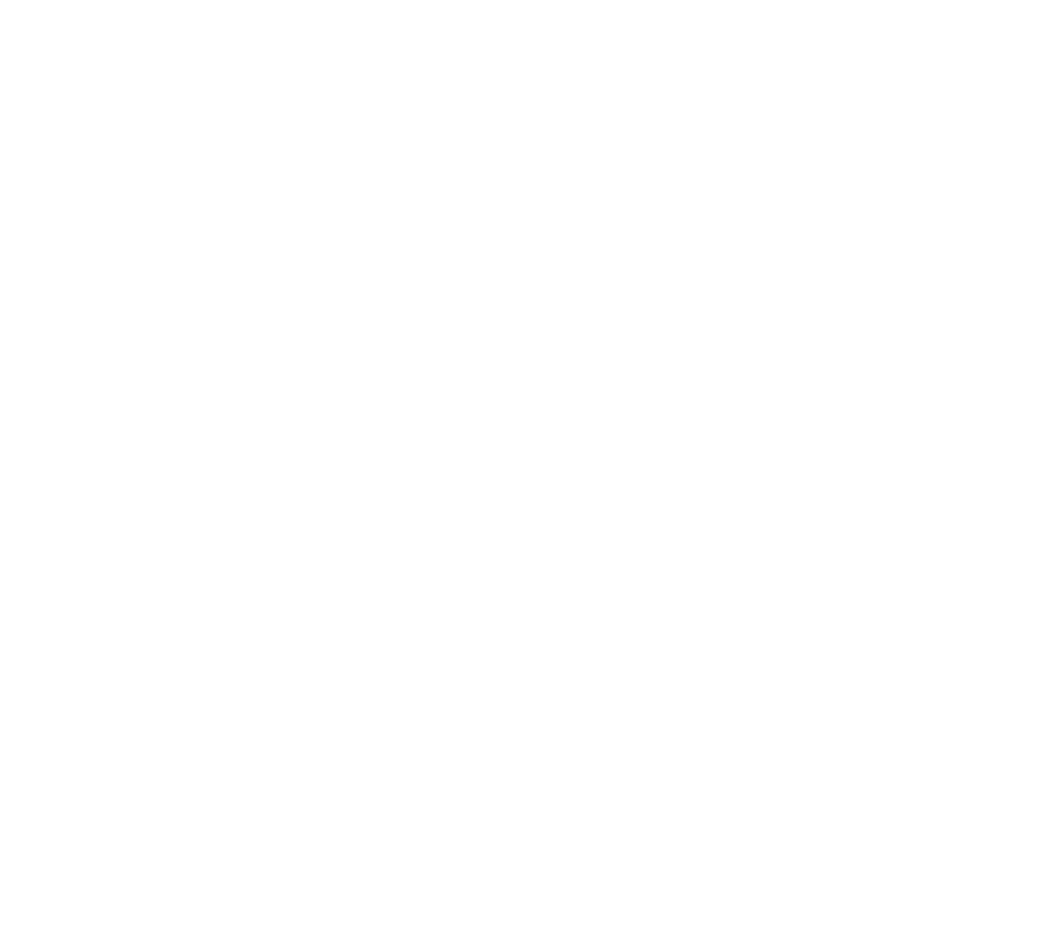scroll, scrollTop: 0, scrollLeft: 0, axis: both 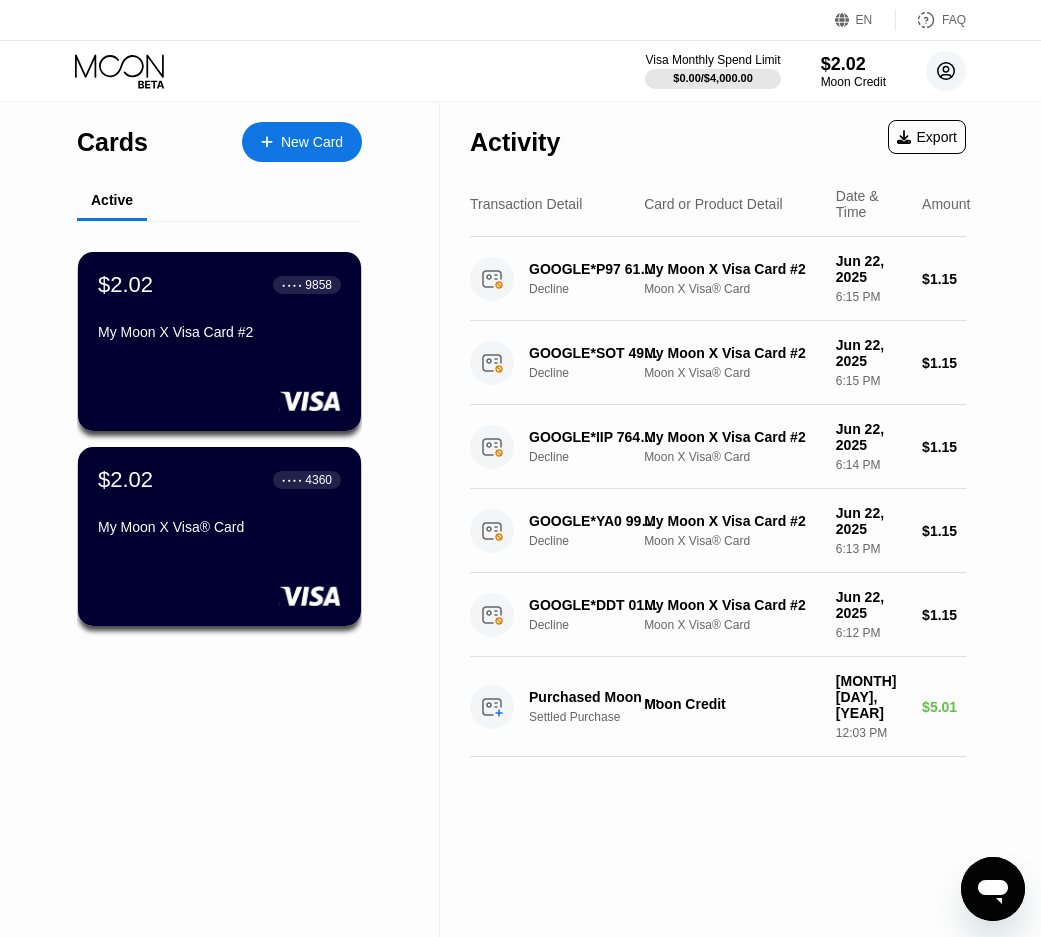 click 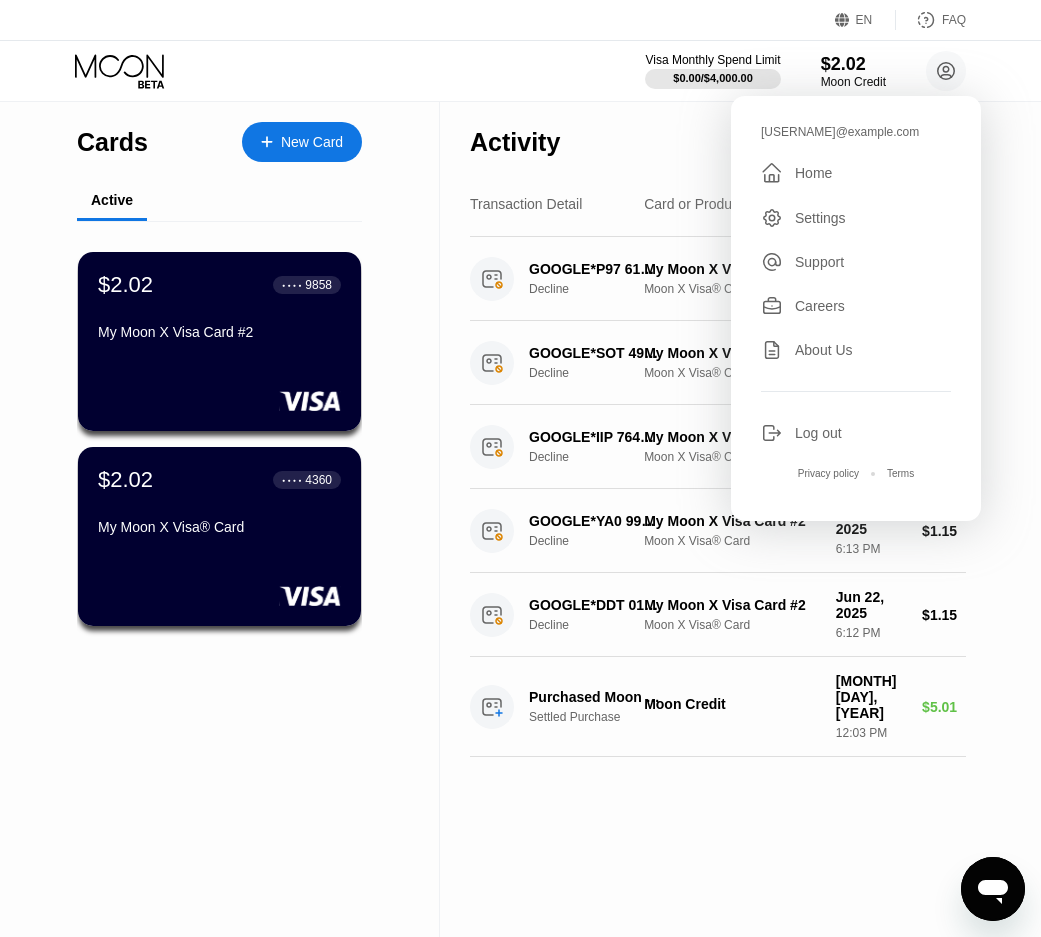 click on "Log out" at bounding box center [818, 433] 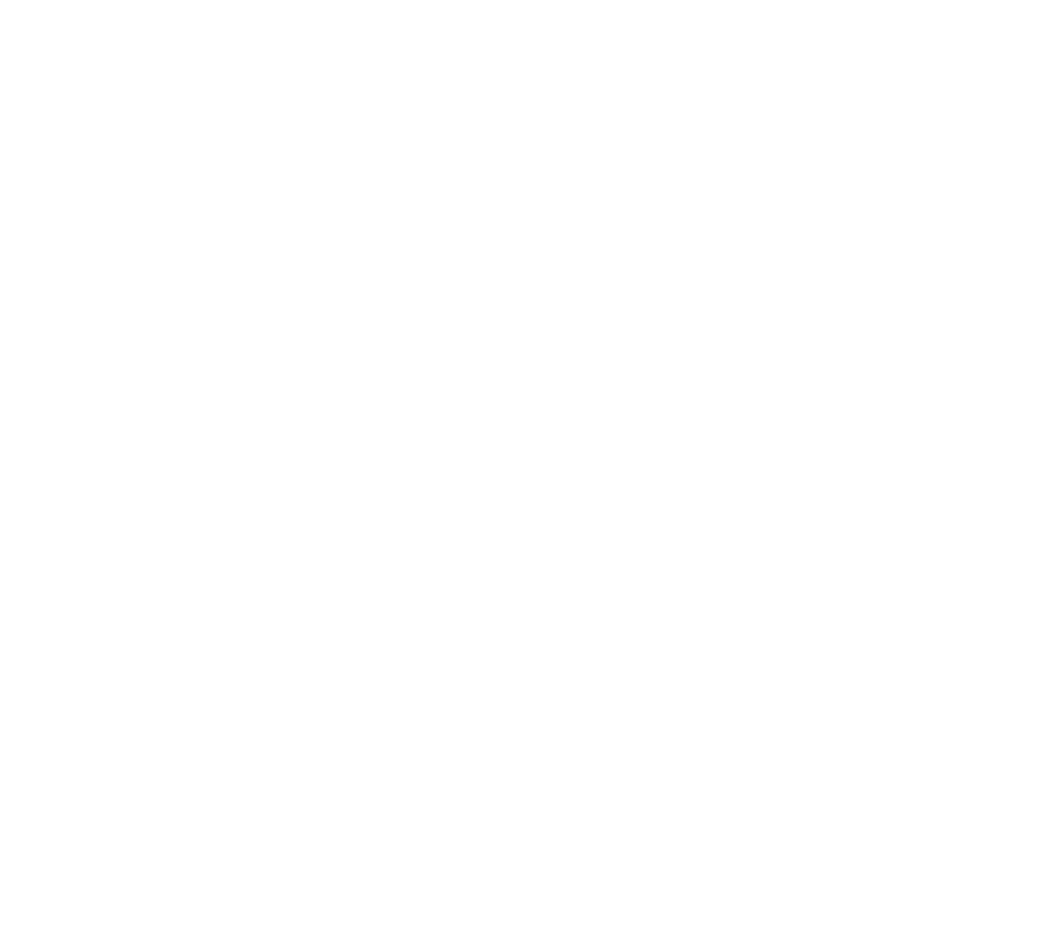 scroll, scrollTop: 0, scrollLeft: 0, axis: both 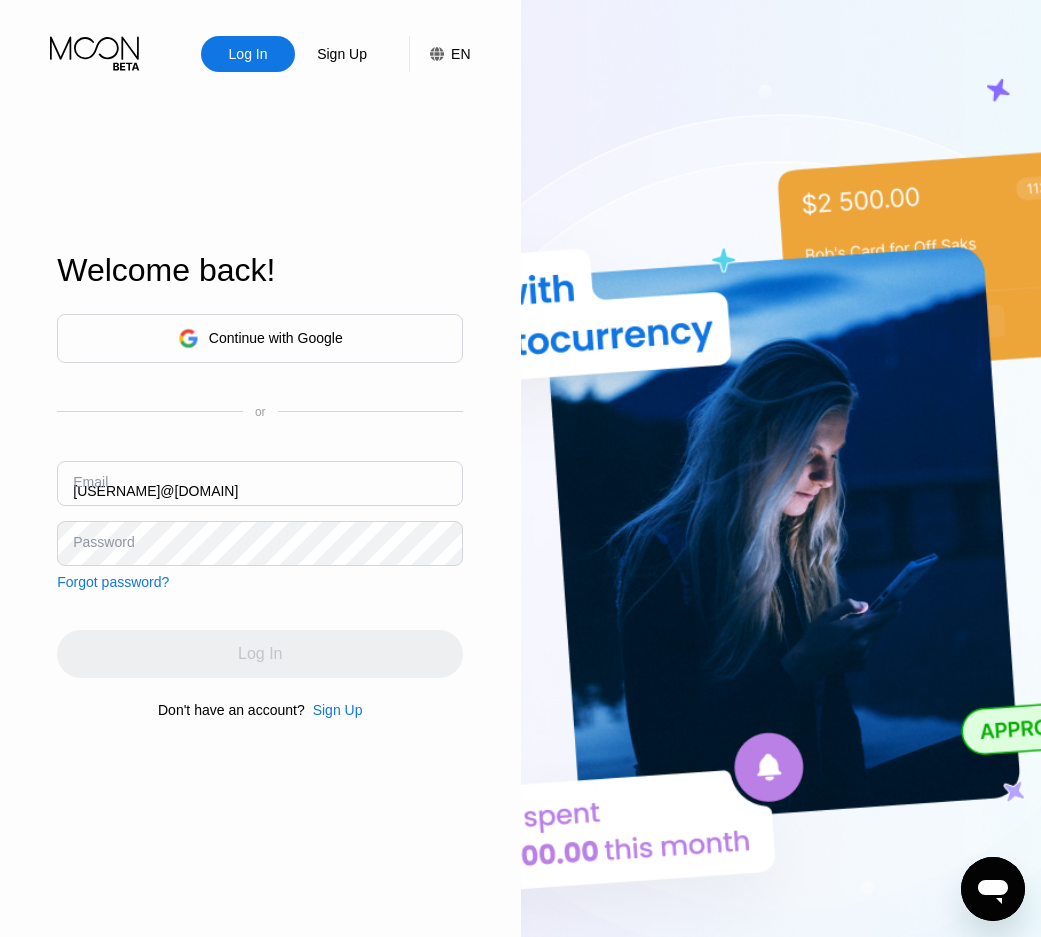 click on "harshpremium01+3@gmail.com" at bounding box center (260, 483) 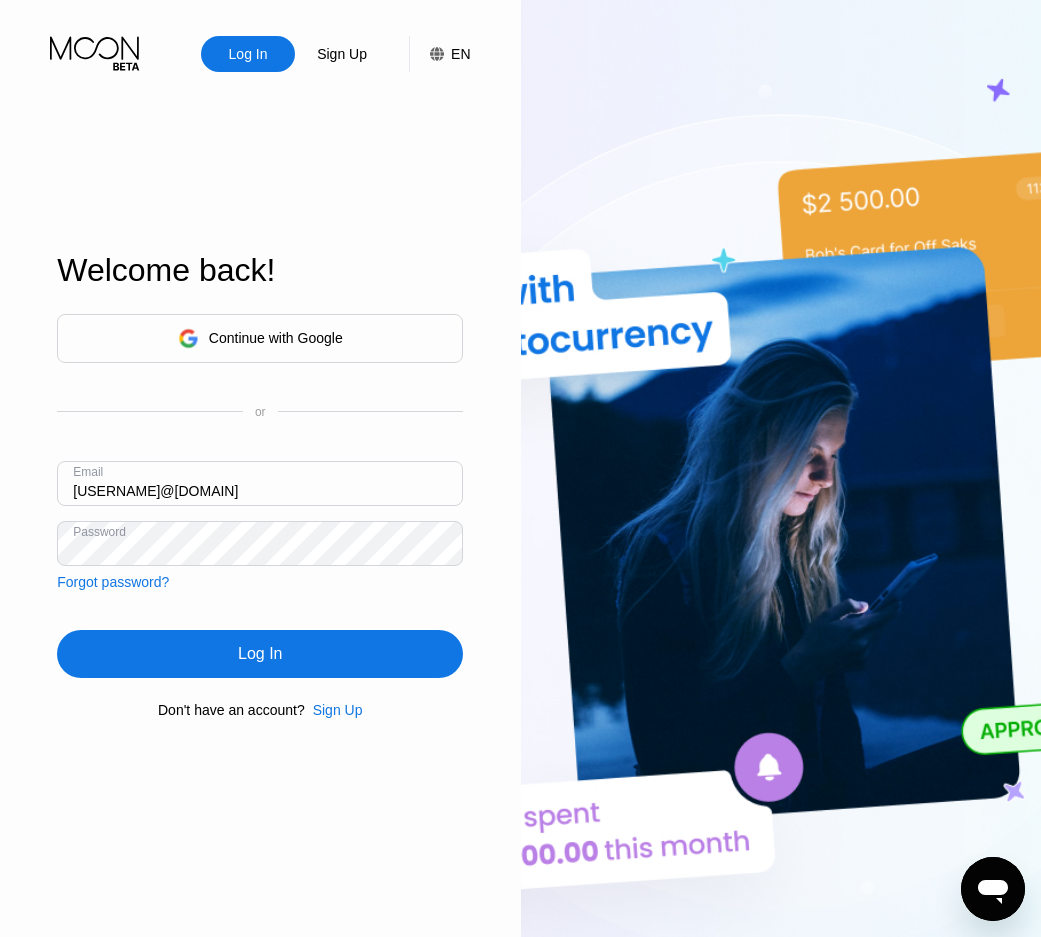 type on "sukhwinder199200" 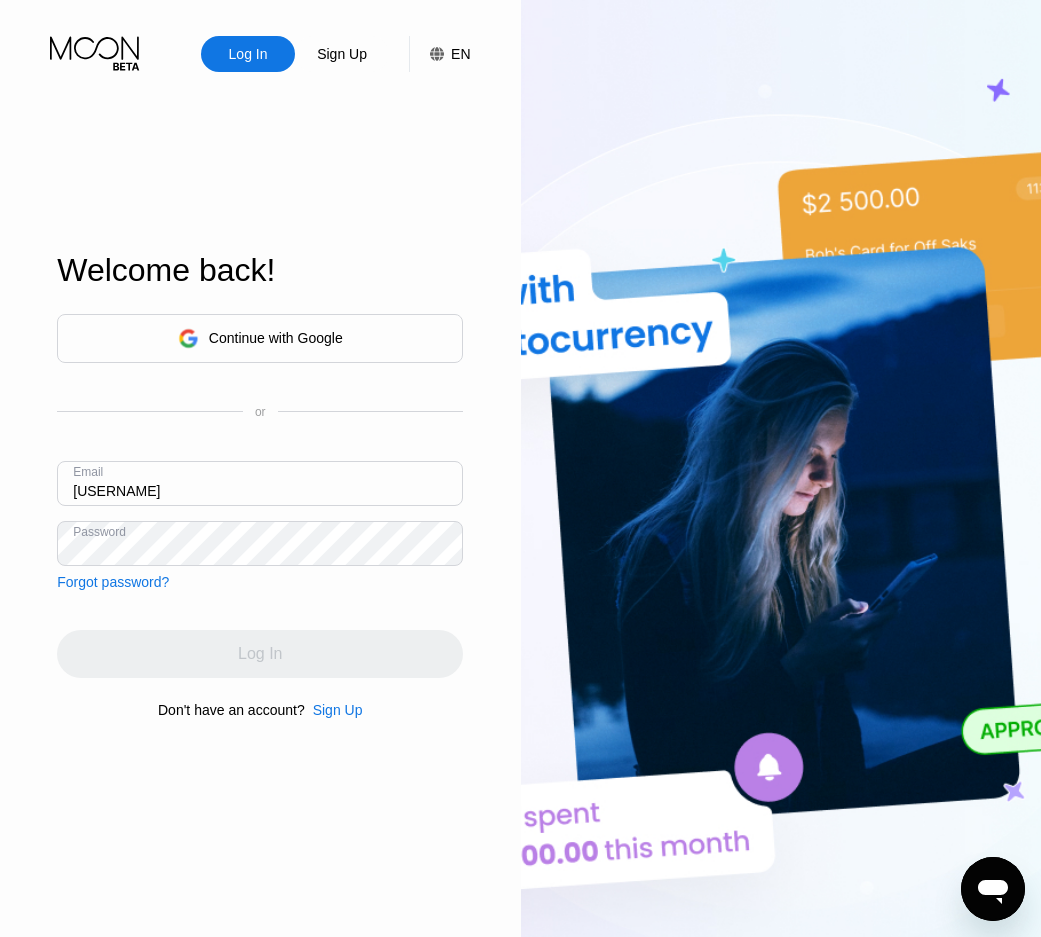 click on "Log In" at bounding box center (260, 654) 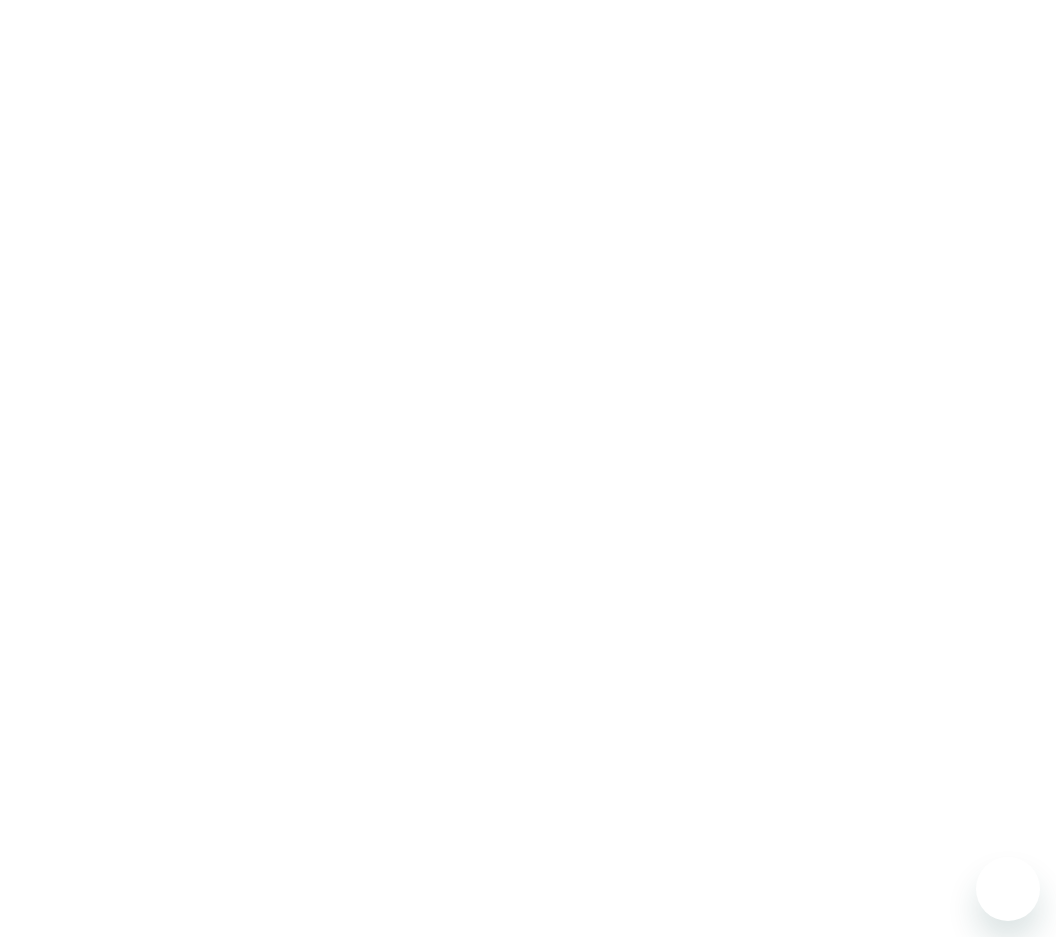 scroll, scrollTop: 0, scrollLeft: 0, axis: both 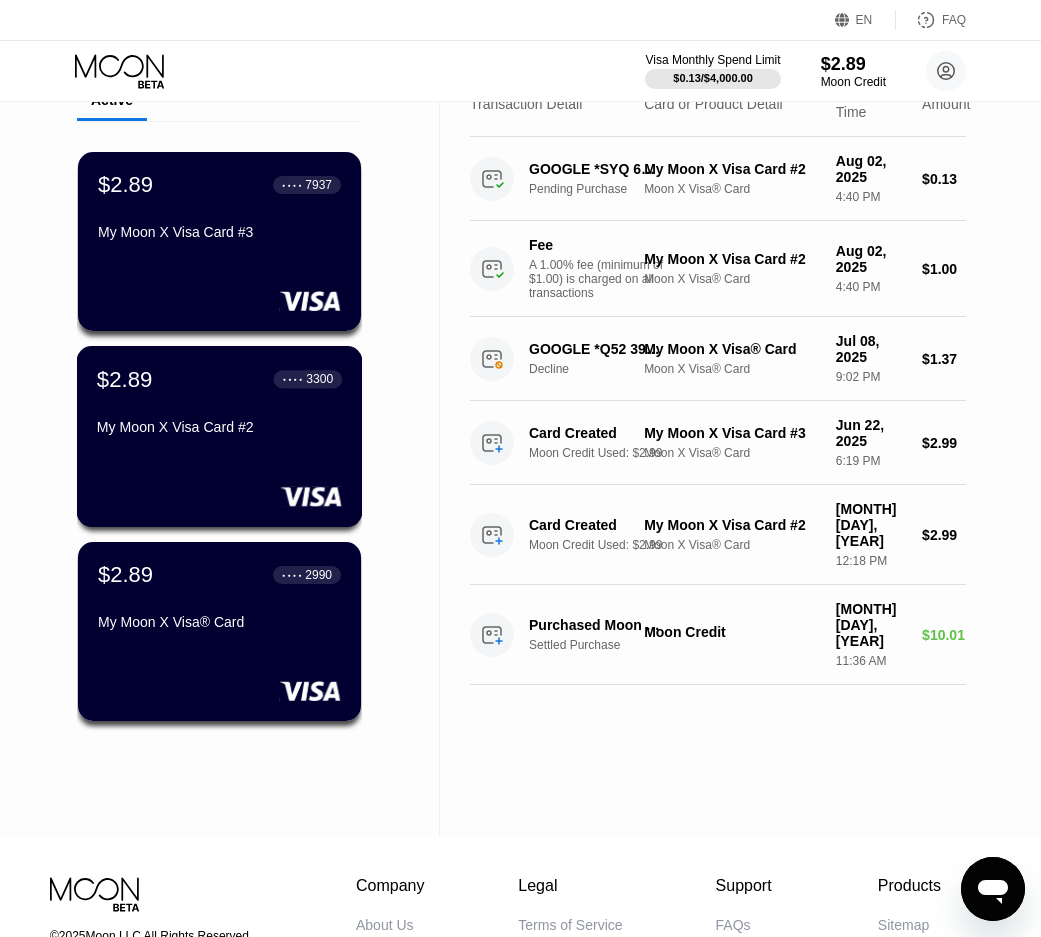 click on "My Moon X Visa Card #2" at bounding box center (219, 431) 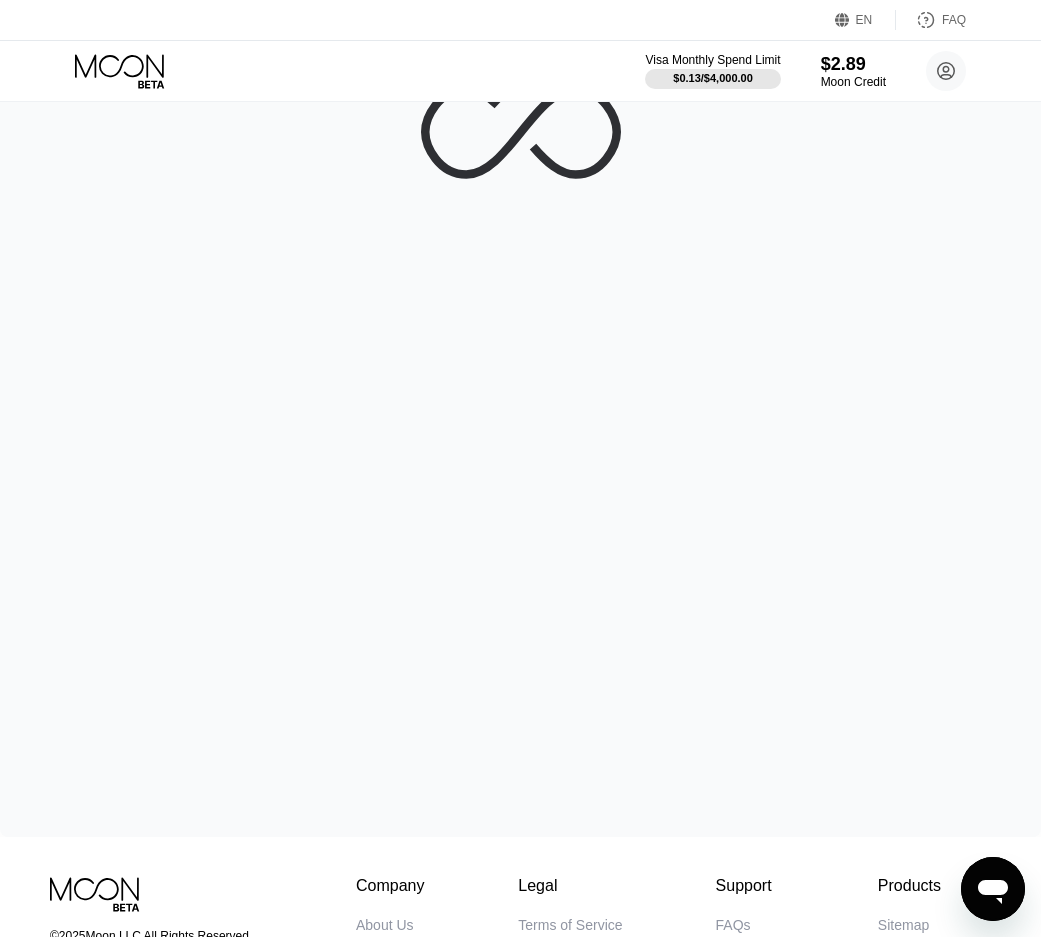 scroll, scrollTop: 0, scrollLeft: 0, axis: both 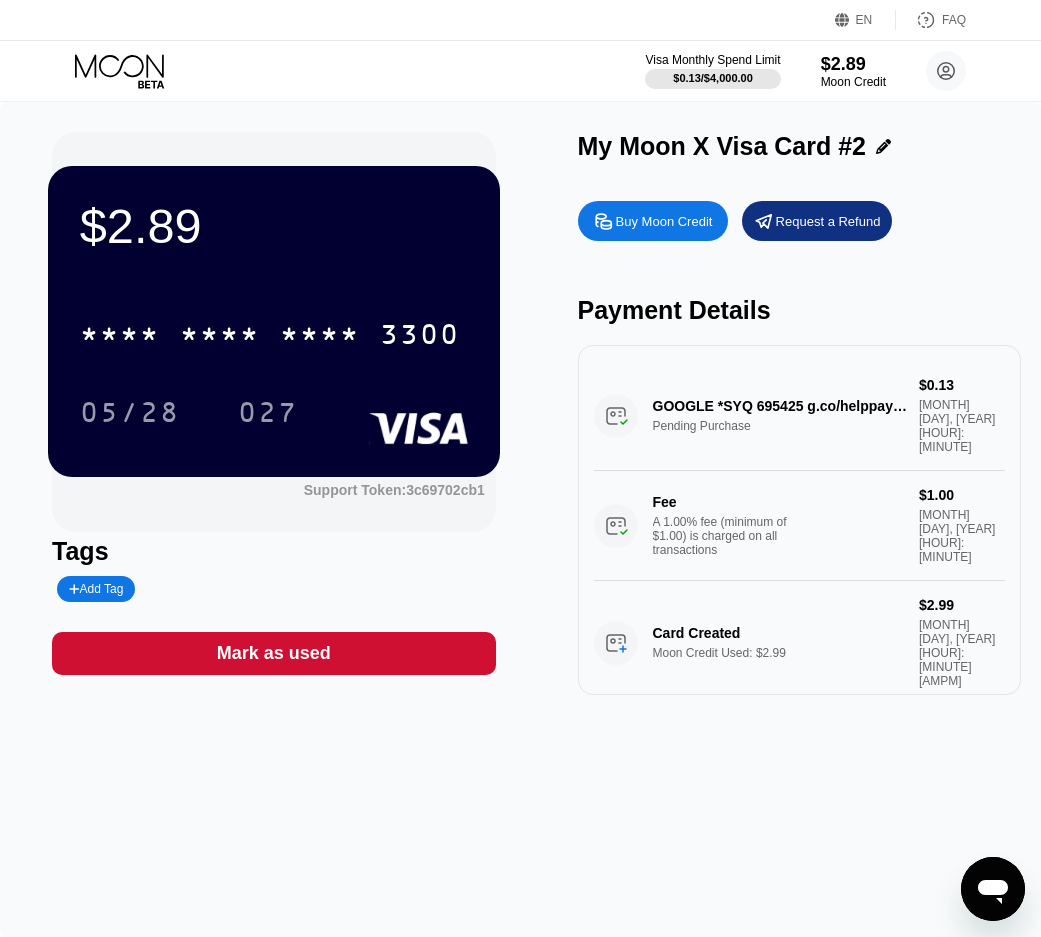 click on "GOOGLE *SYQ 695425       g.co/helppay#US Pending Purchase $0.13 Aug 02, 2025 4:40 PM Fee A 1.00% fee (minimum of $1.00) is charged on all transactions $1.00 Aug 02, 2025 4:40 PM" at bounding box center [799, 471] 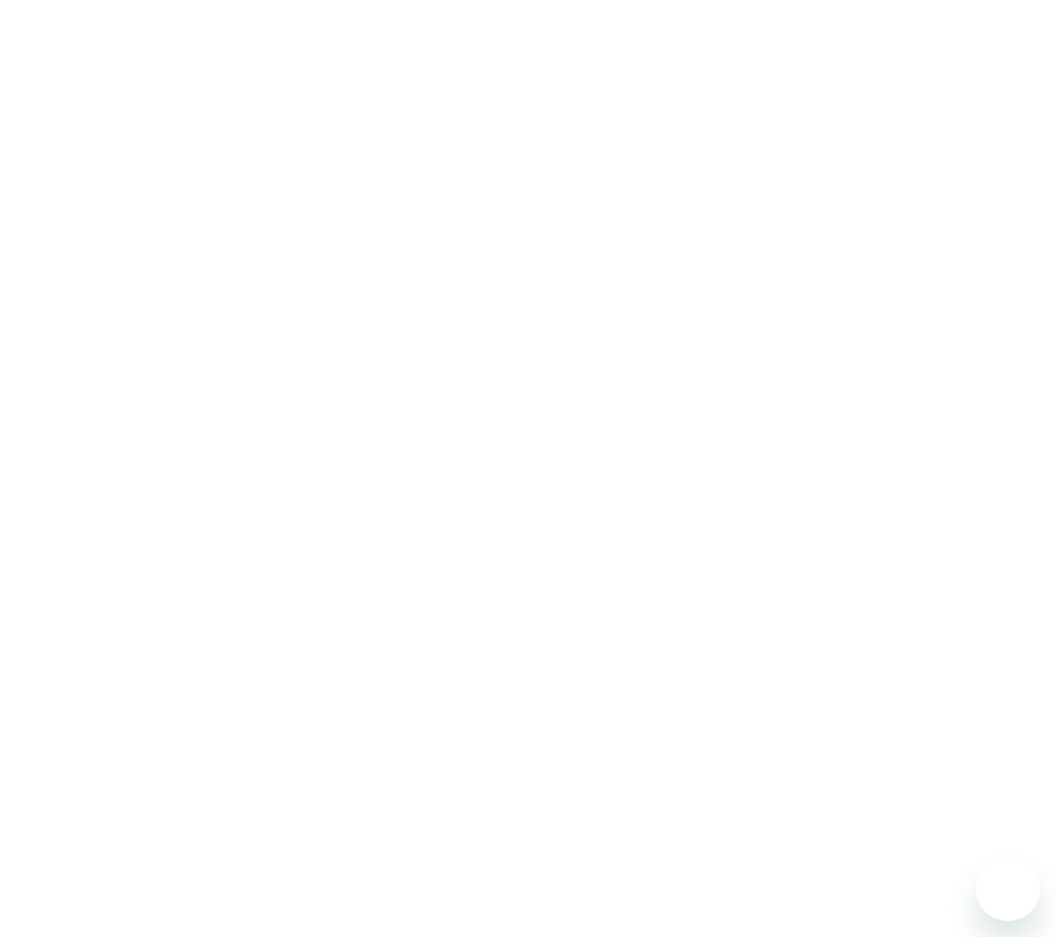 scroll, scrollTop: 0, scrollLeft: 0, axis: both 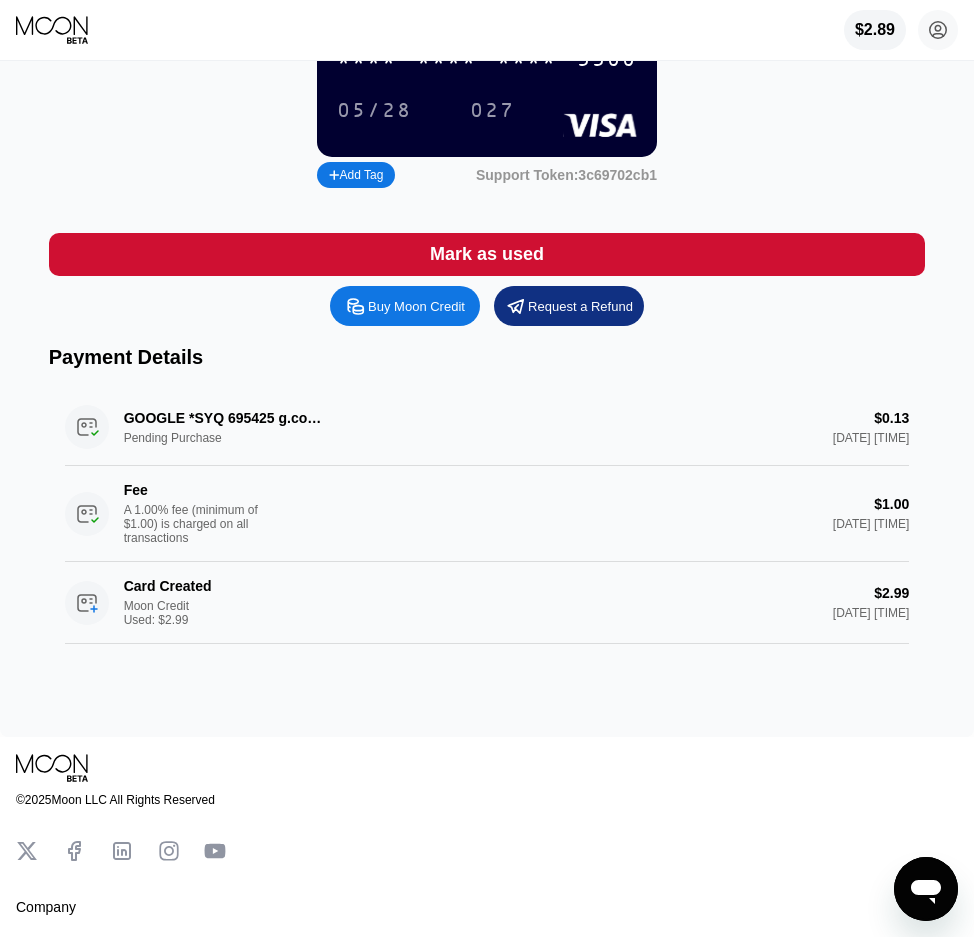 click on "GOOGLE *SYQ 695425       g.co/helppay#US Pending Purchase $0.13 Aug 02, 2025 4:40 PM Fee A 1.00% fee (minimum of $1.00) is charged on all transactions $1.00 Aug 02, 2025 4:40 PM" at bounding box center (487, 475) 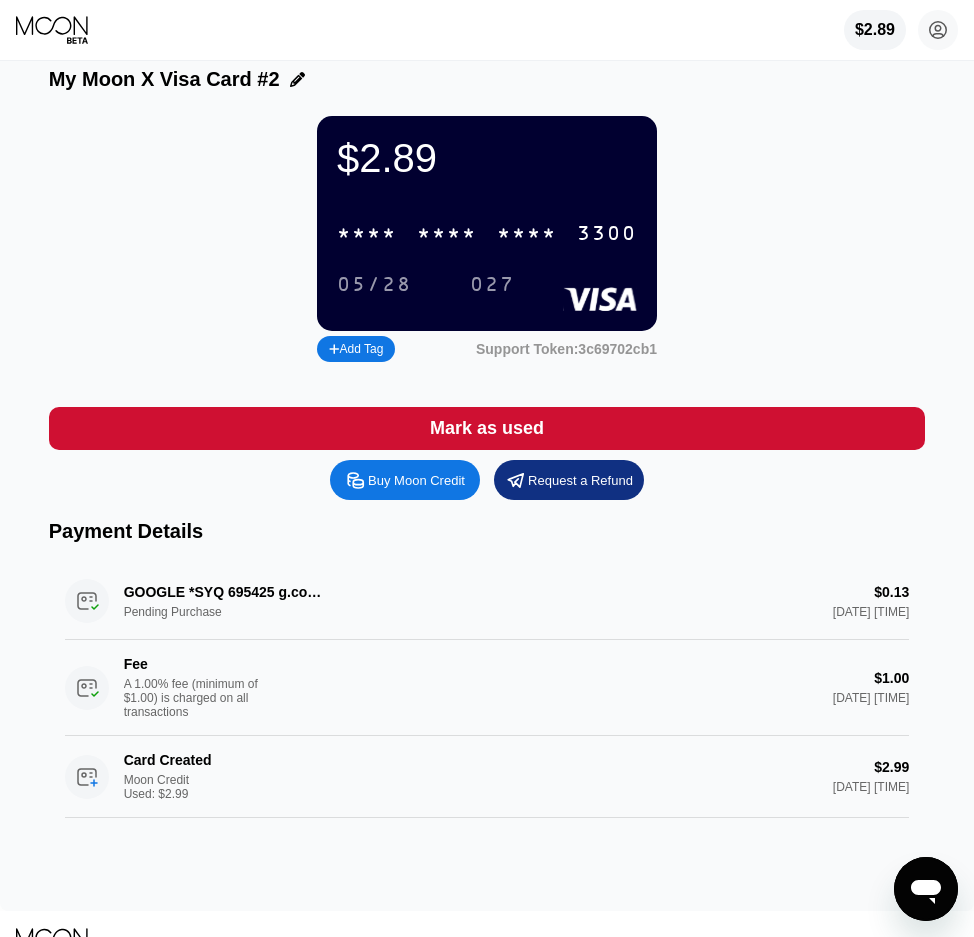 scroll, scrollTop: 0, scrollLeft: 0, axis: both 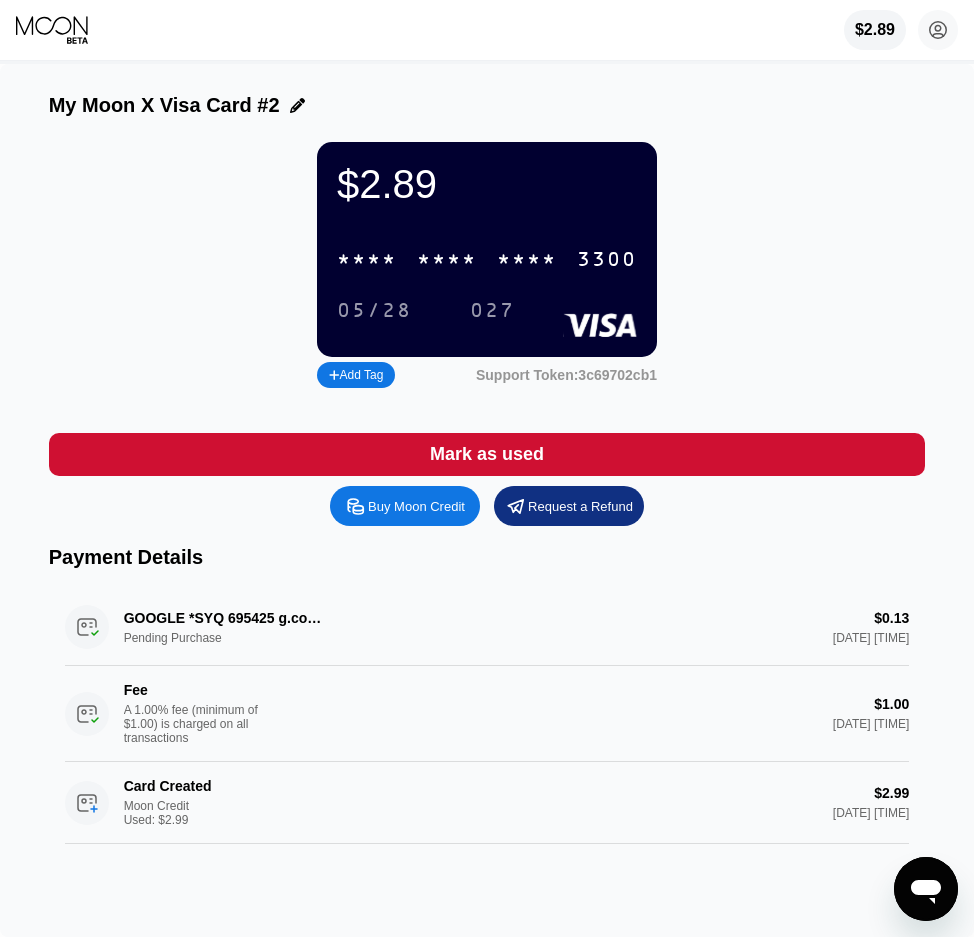 click on "* * * * * * * * * * * * 3300" at bounding box center [487, 259] 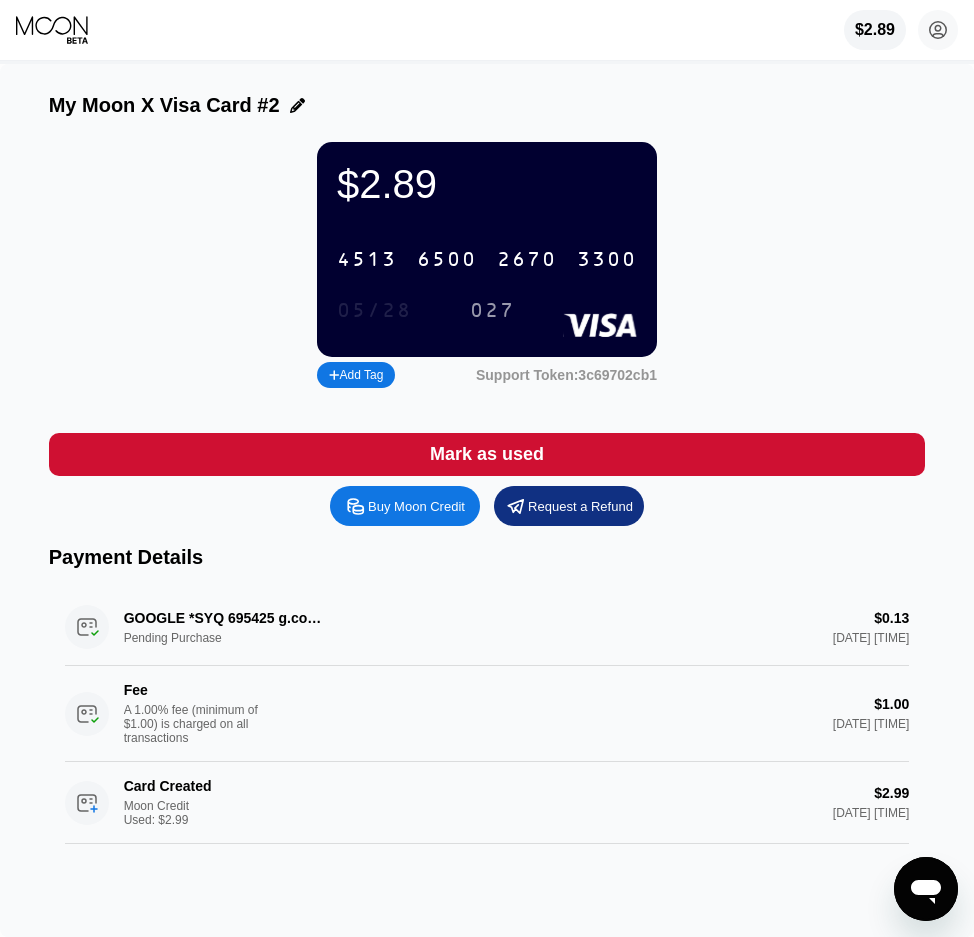 click on "05/28" at bounding box center [374, 311] 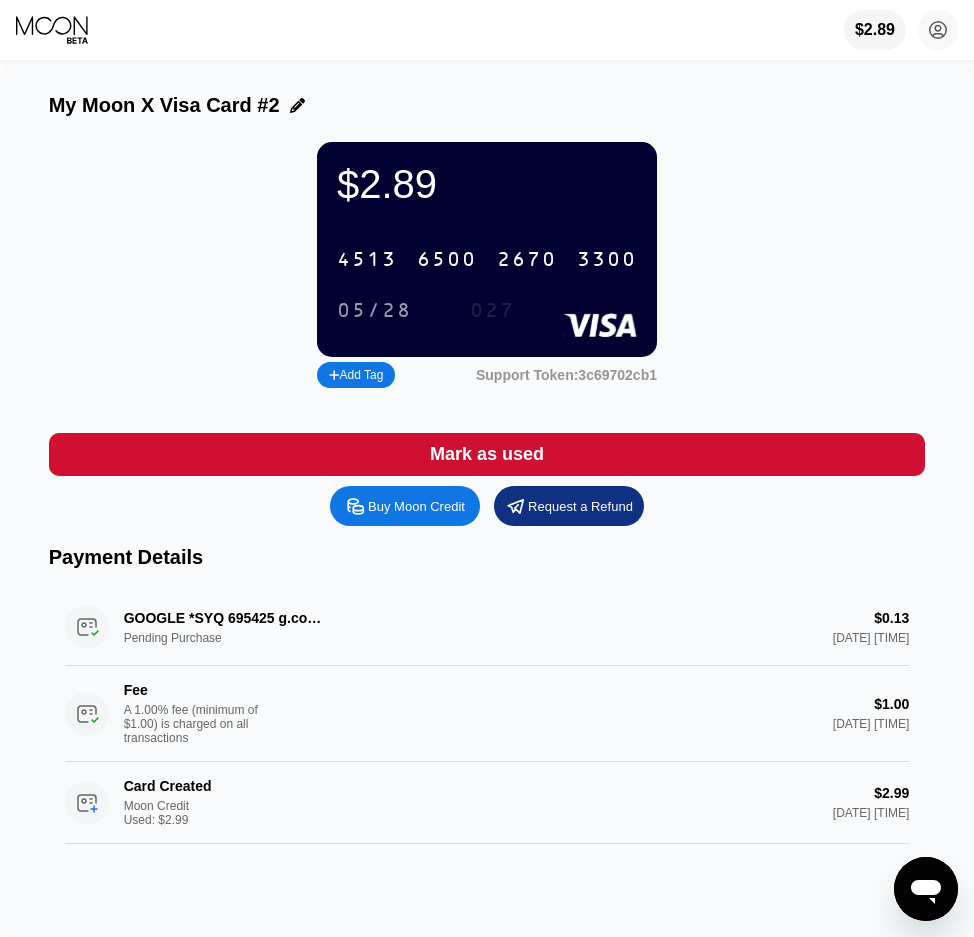 click on "027" at bounding box center (492, 311) 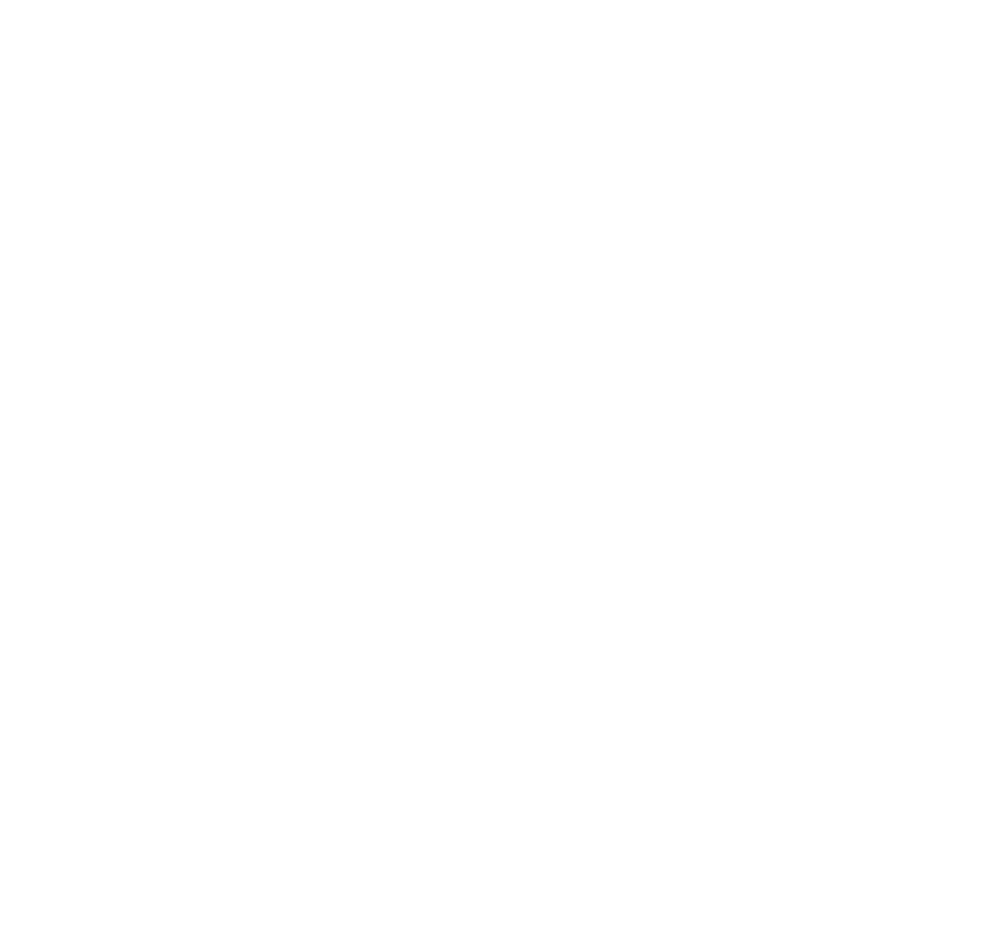 scroll, scrollTop: 0, scrollLeft: 0, axis: both 